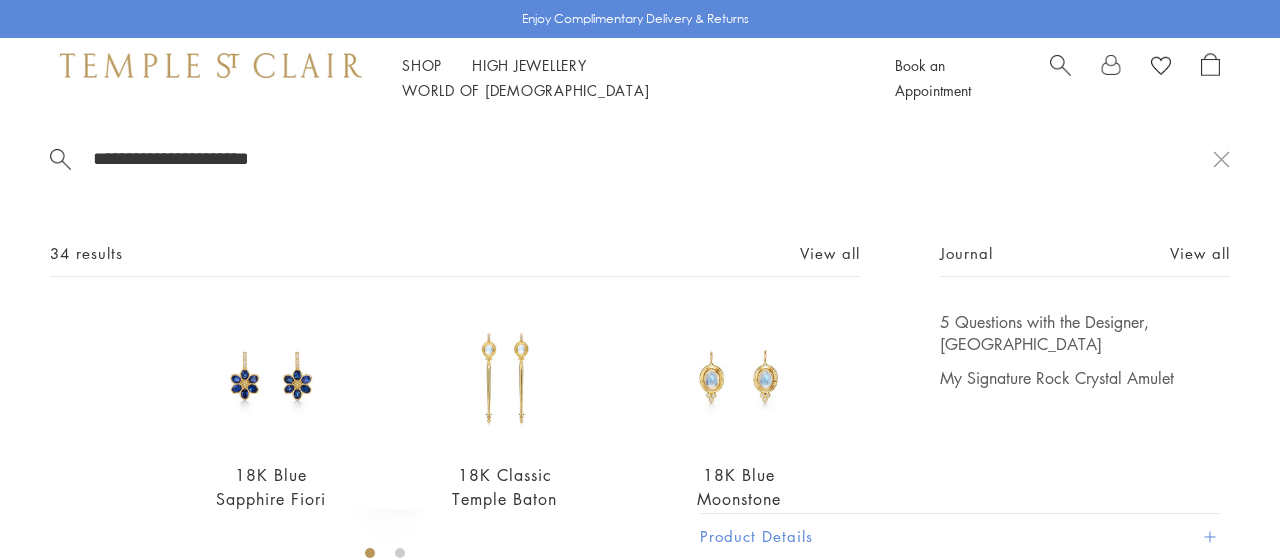 click at bounding box center [1060, 63] 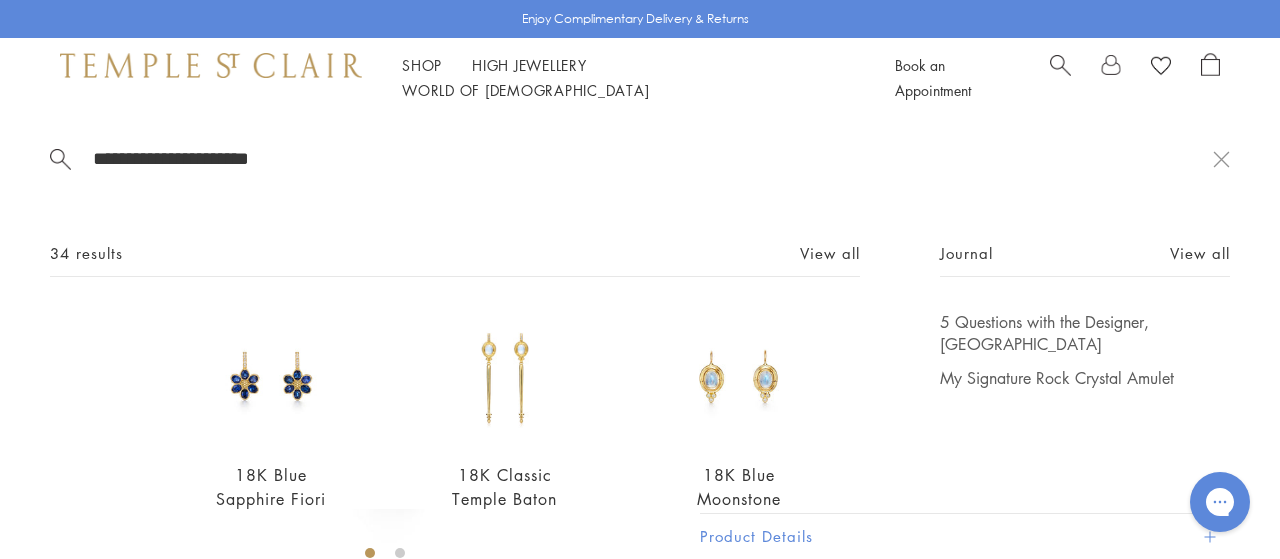 scroll, scrollTop: 118, scrollLeft: 0, axis: vertical 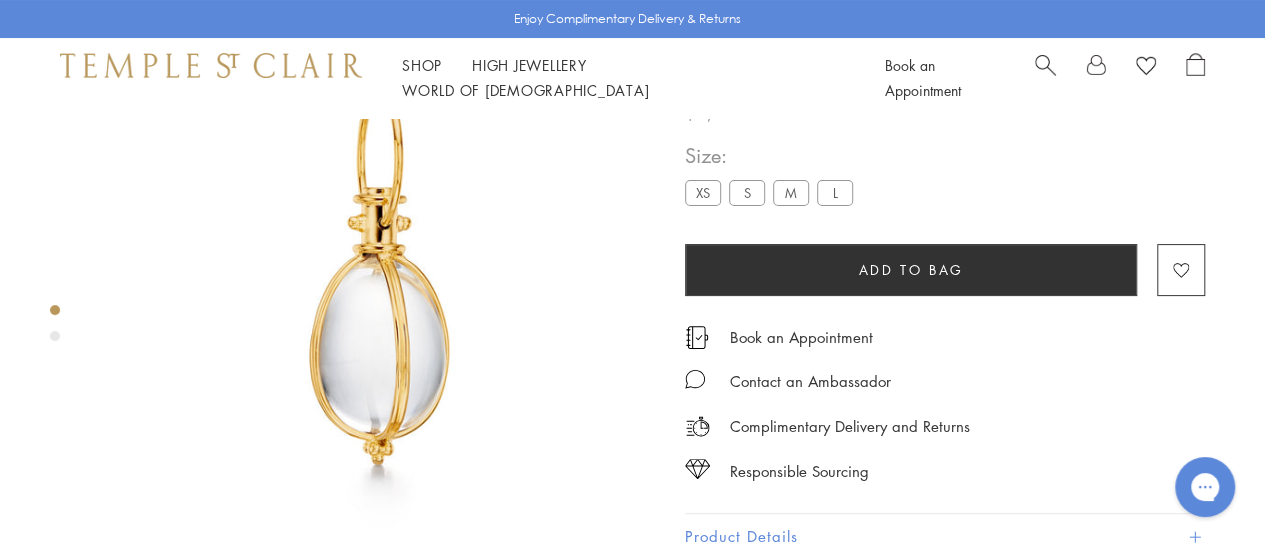 click at bounding box center (1045, 63) 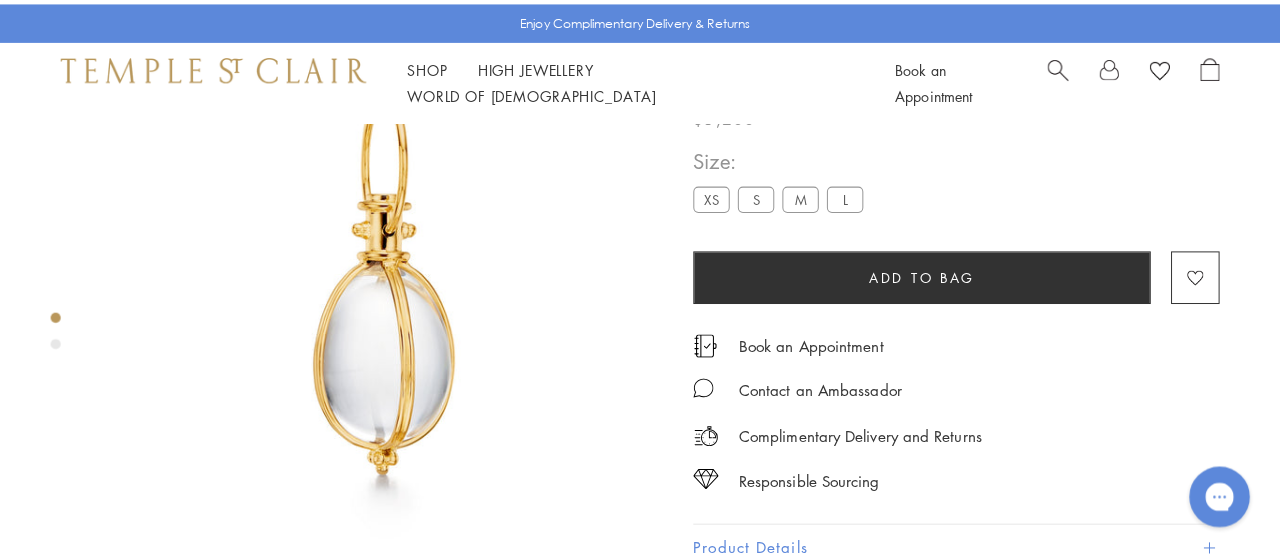 scroll, scrollTop: 585, scrollLeft: 0, axis: vertical 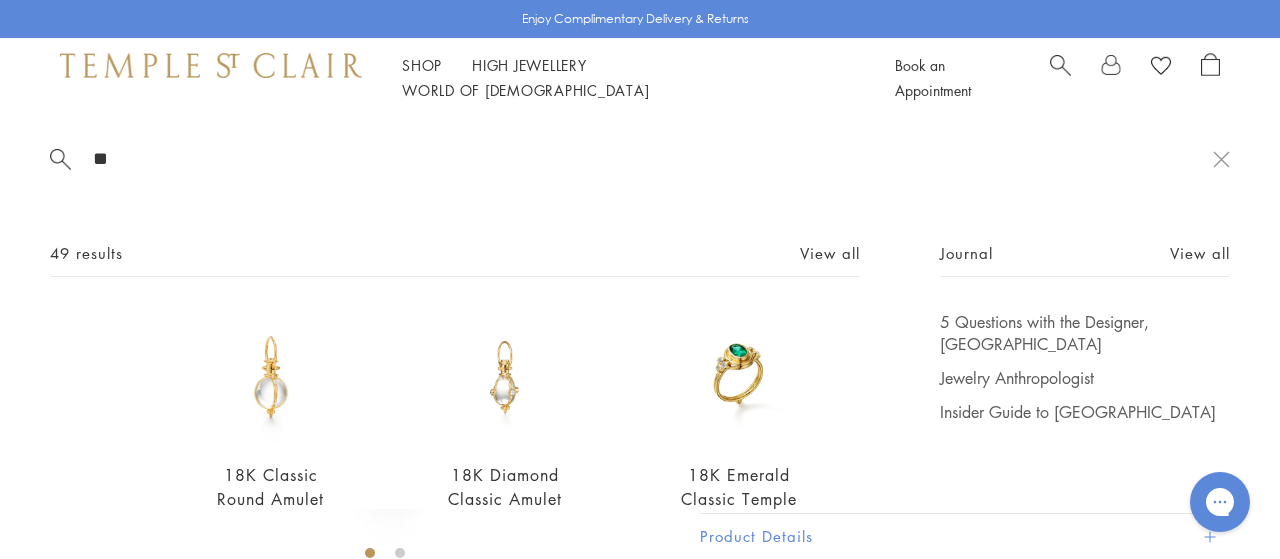 type on "*" 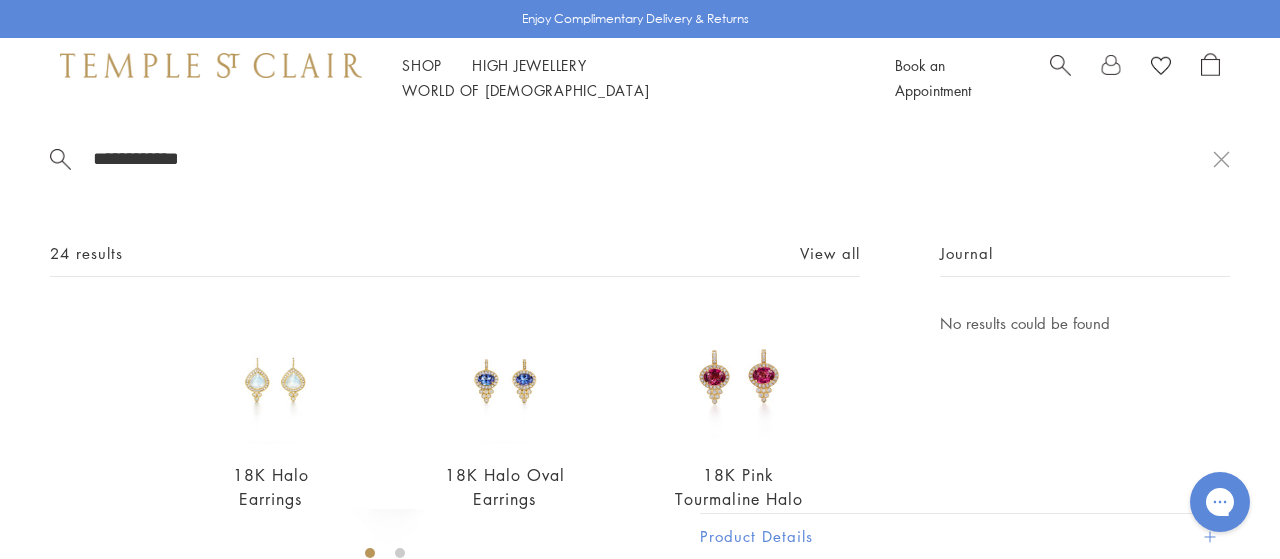 scroll, scrollTop: 215, scrollLeft: 0, axis: vertical 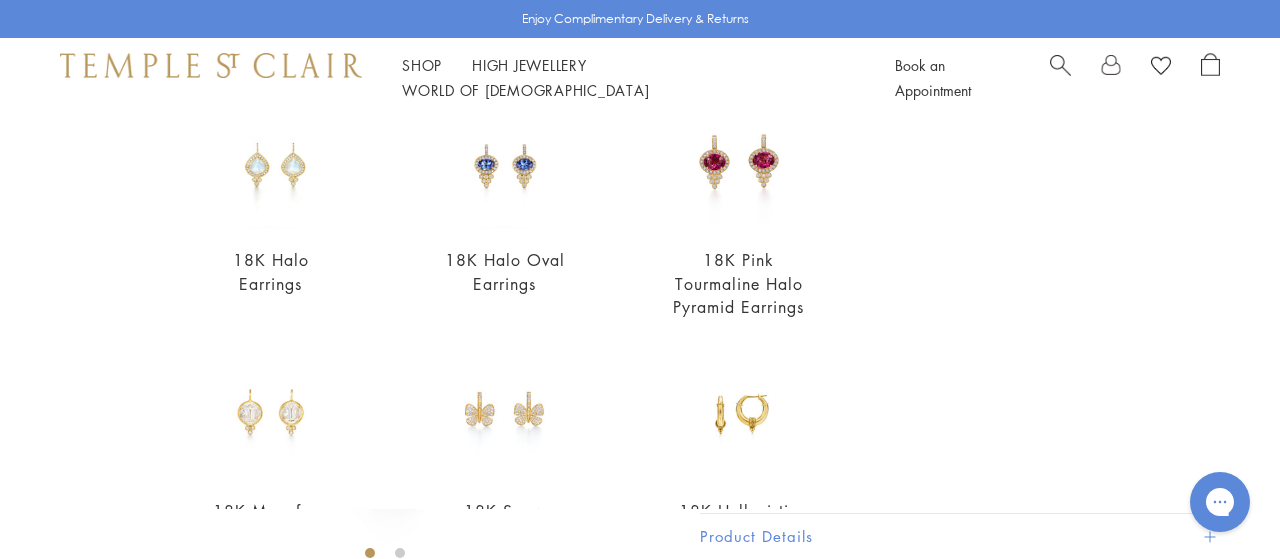 type on "**********" 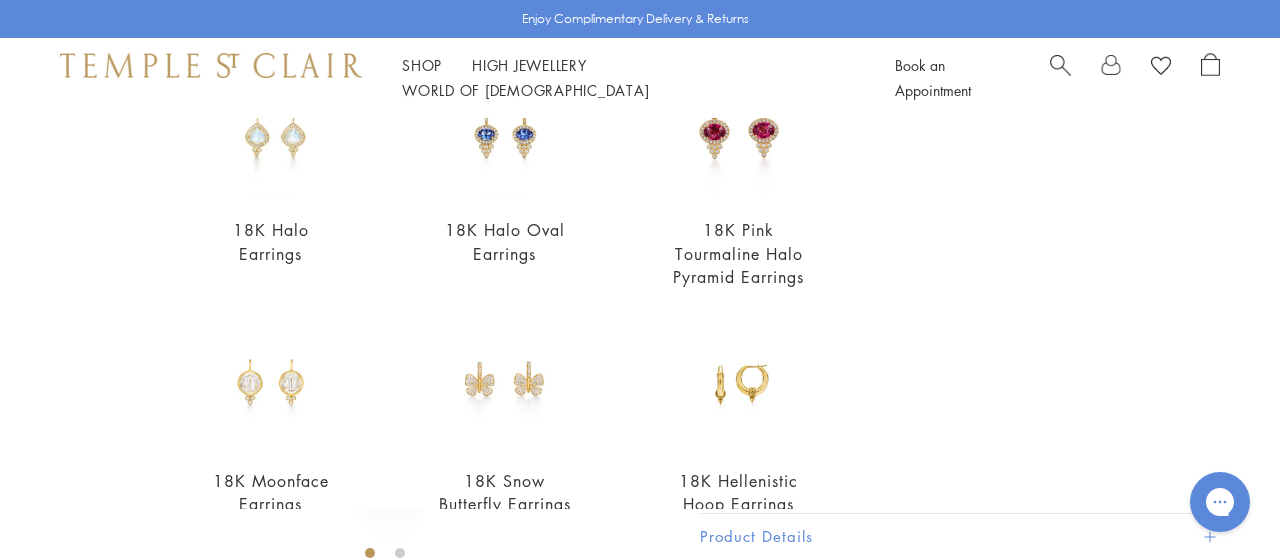 scroll, scrollTop: 0, scrollLeft: 0, axis: both 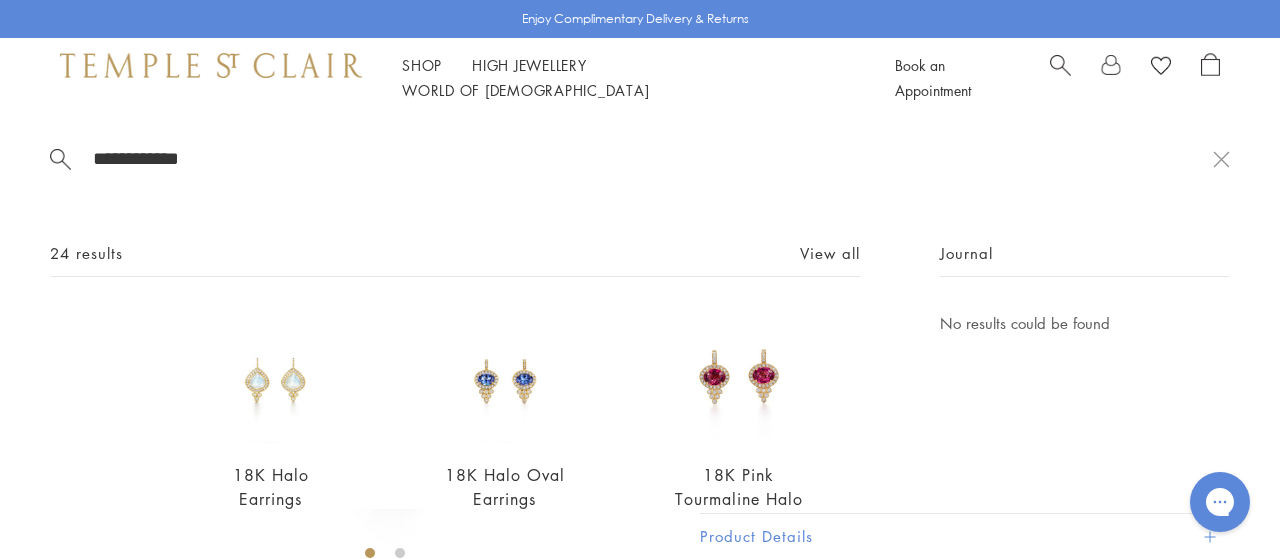 click at bounding box center [739, 378] 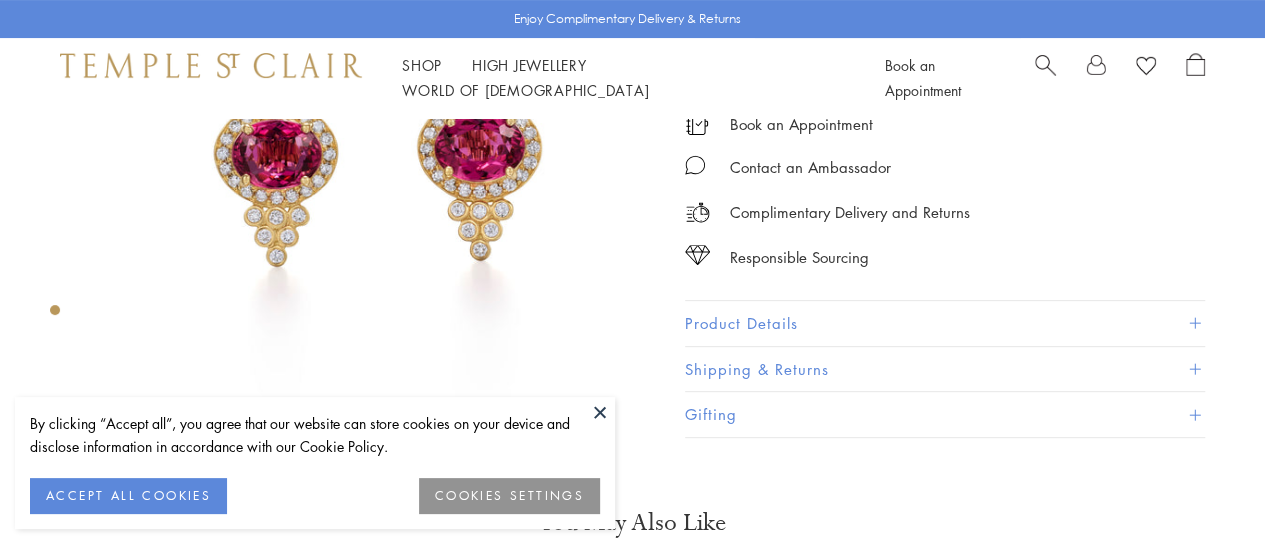 scroll, scrollTop: 239, scrollLeft: 0, axis: vertical 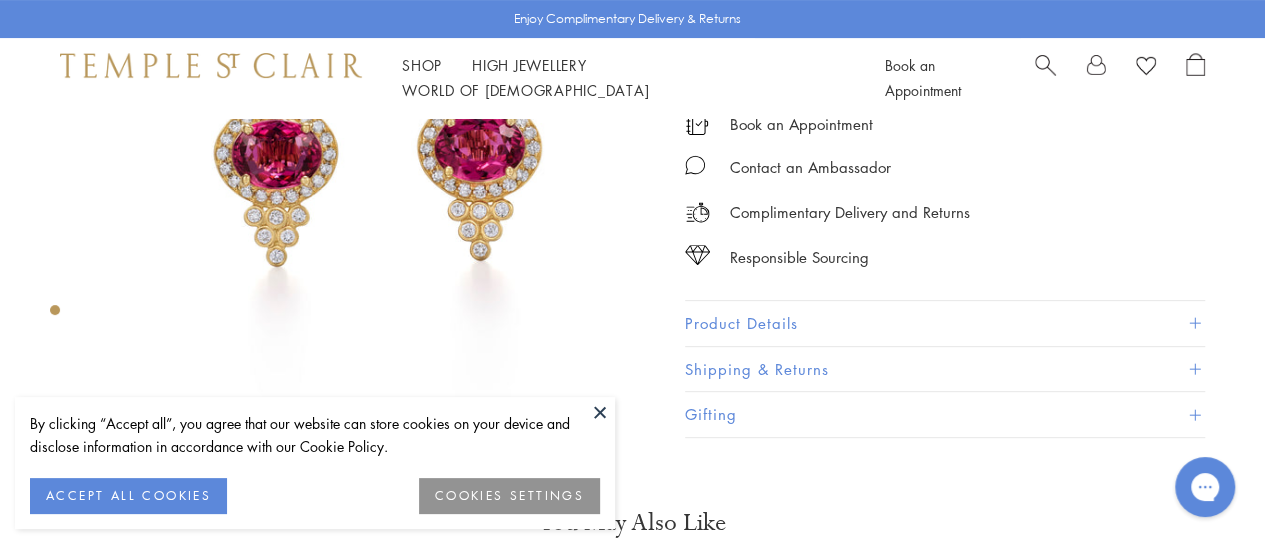 click on "Product Details" at bounding box center (945, 323) 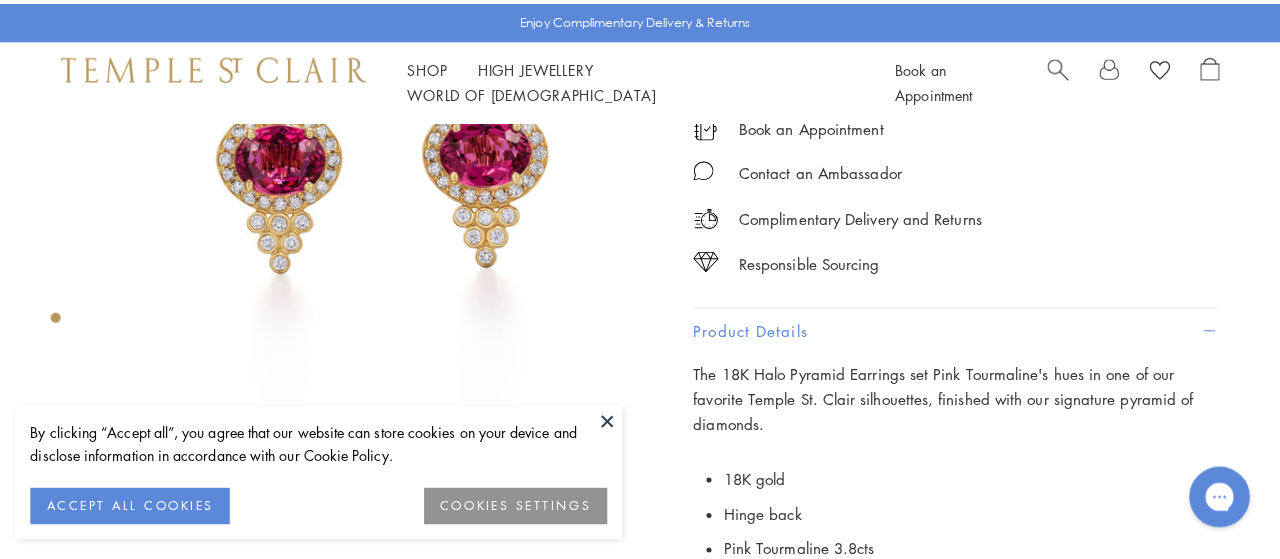 scroll, scrollTop: 559, scrollLeft: 0, axis: vertical 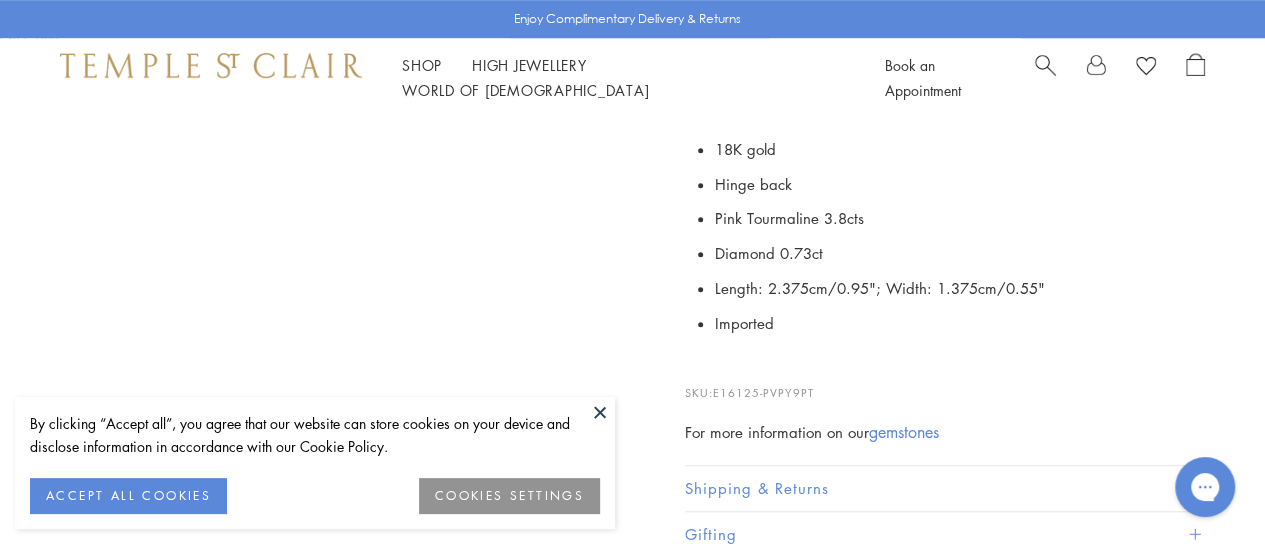 click on "E16125-PVPY9PT" at bounding box center [763, 392] 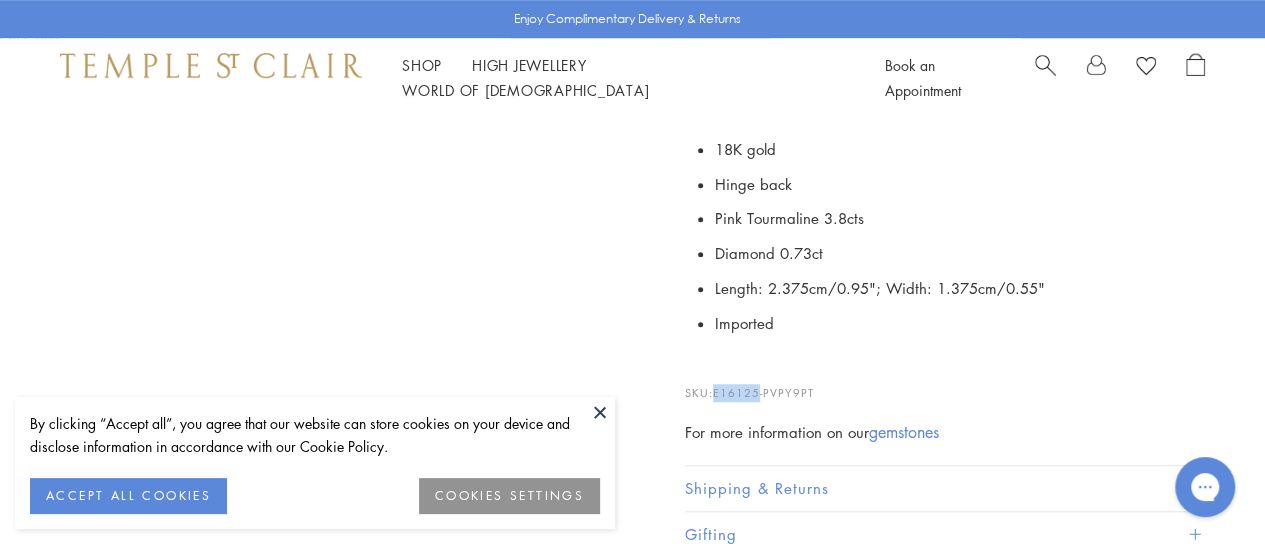 click on "E16125-PVPY9PT" at bounding box center (763, 392) 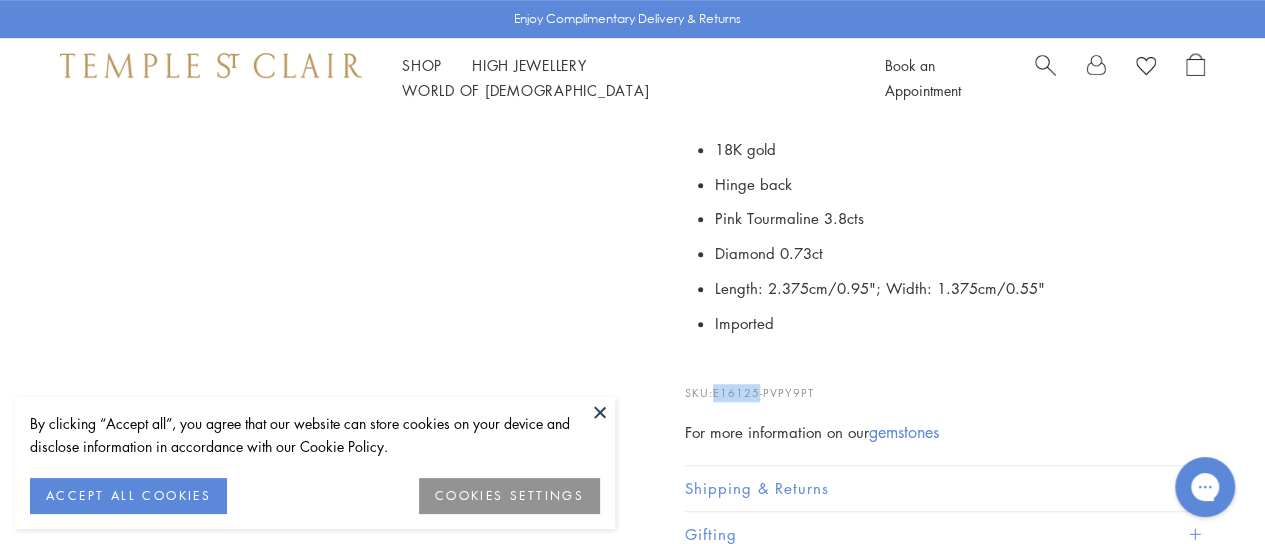 click at bounding box center [1045, 63] 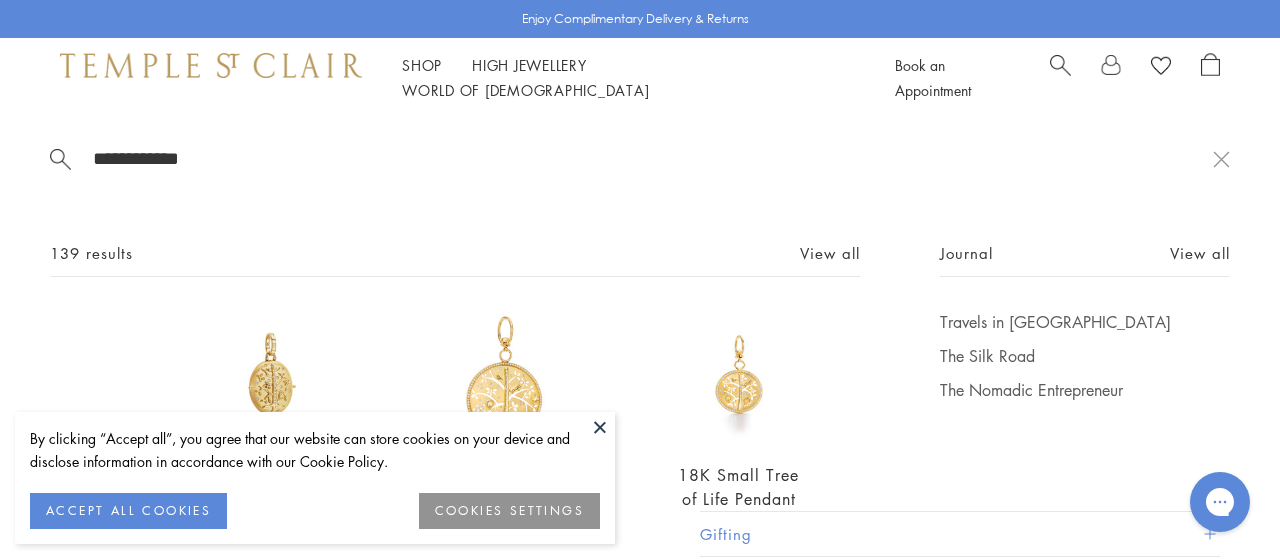 type on "**********" 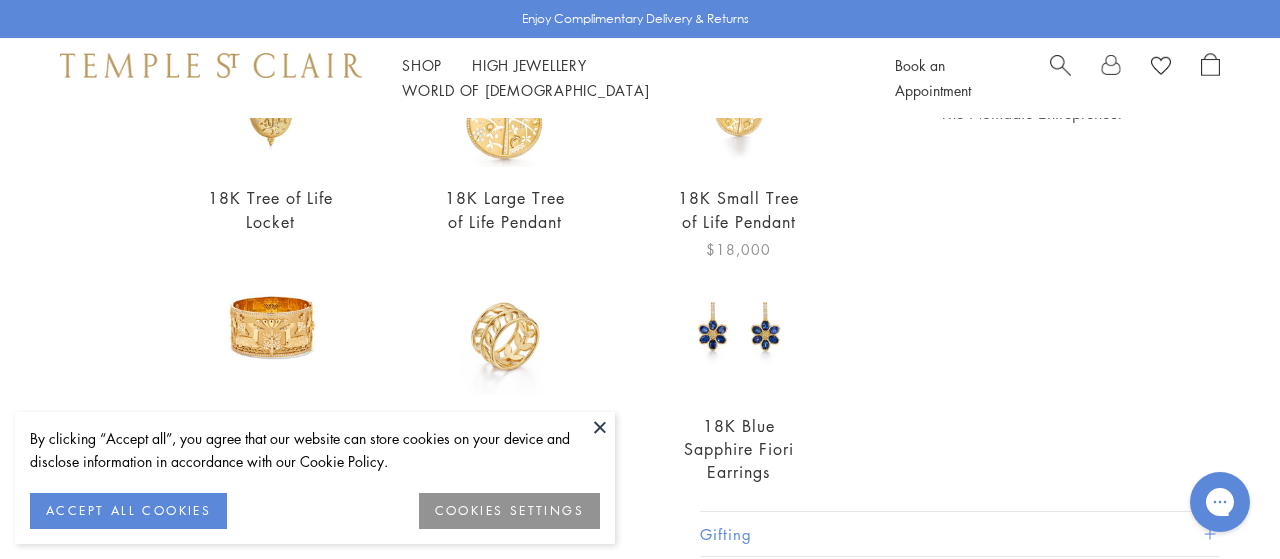 scroll, scrollTop: 276, scrollLeft: 0, axis: vertical 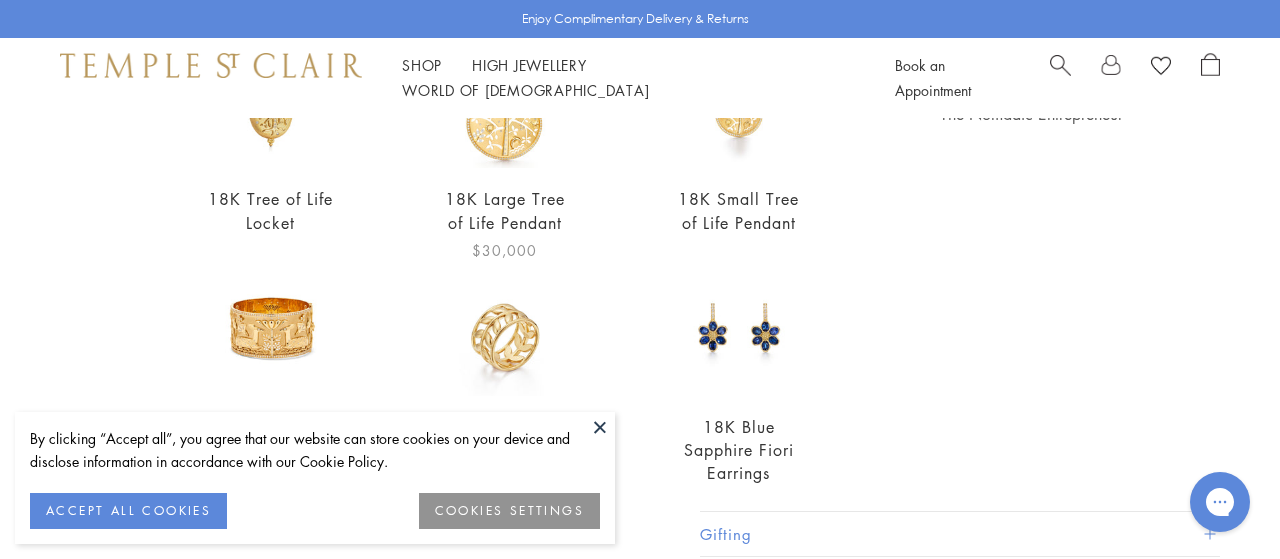 click at bounding box center [505, 102] 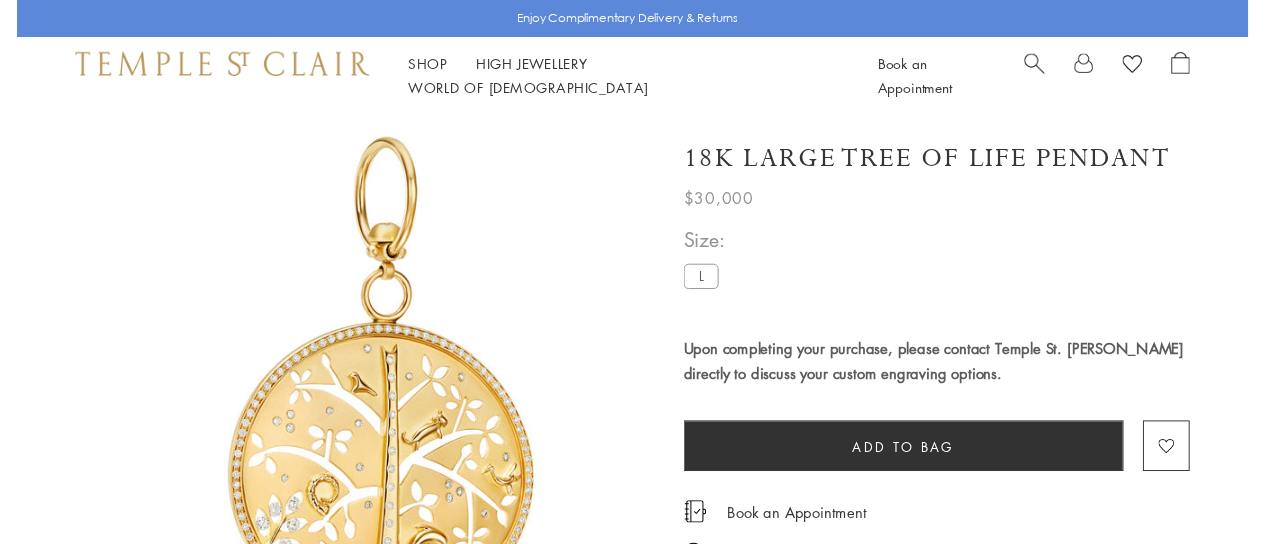 scroll, scrollTop: 0, scrollLeft: 0, axis: both 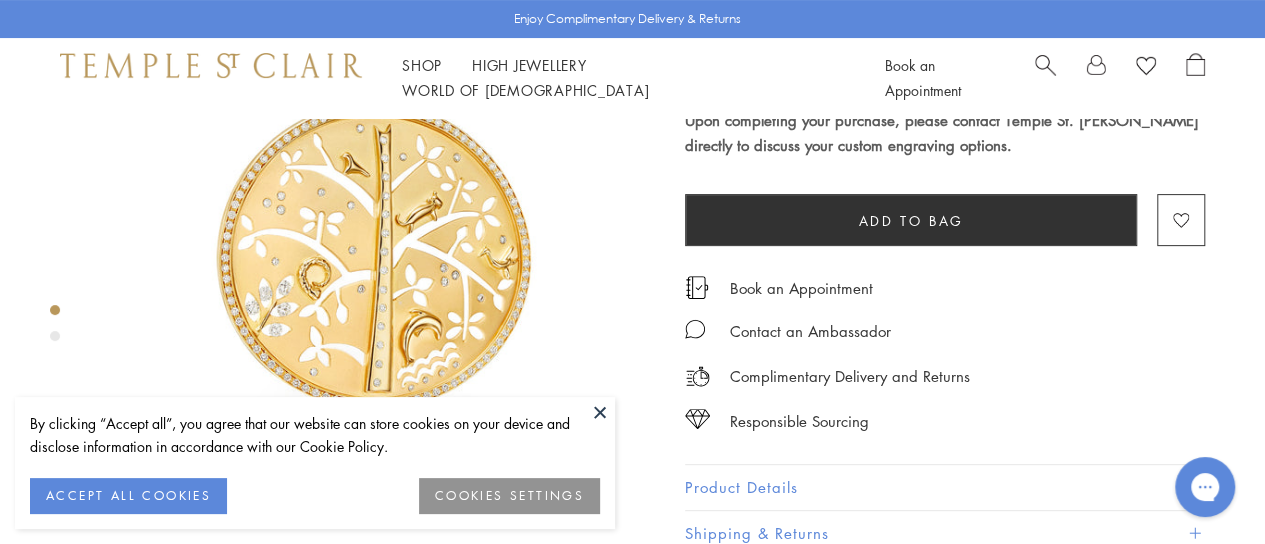 click on "Product Details" at bounding box center (945, 487) 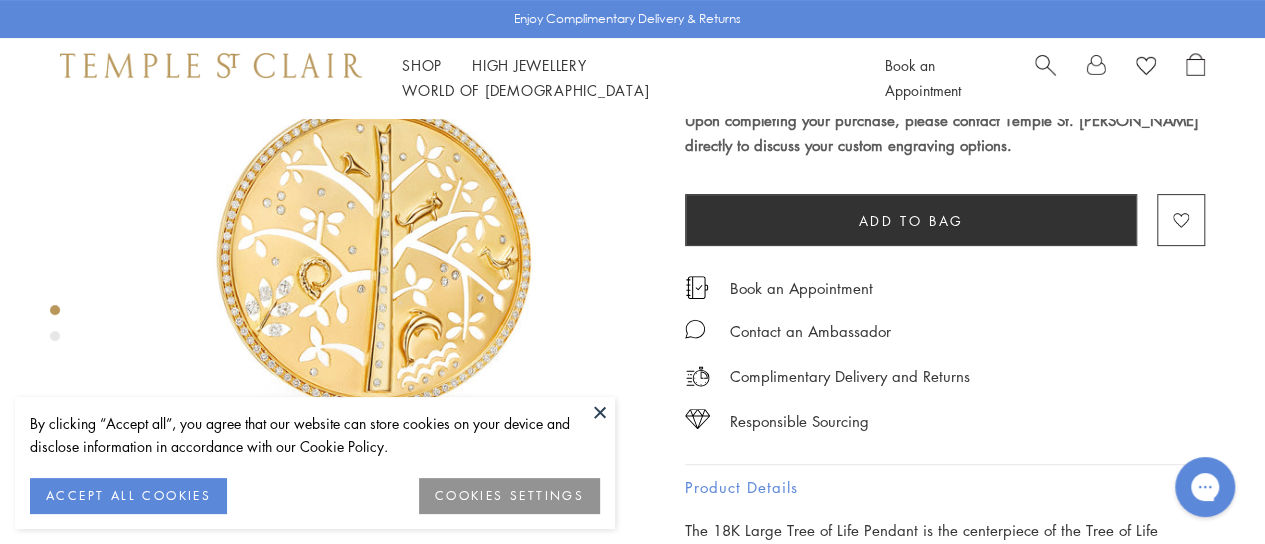 click at bounding box center (600, 412) 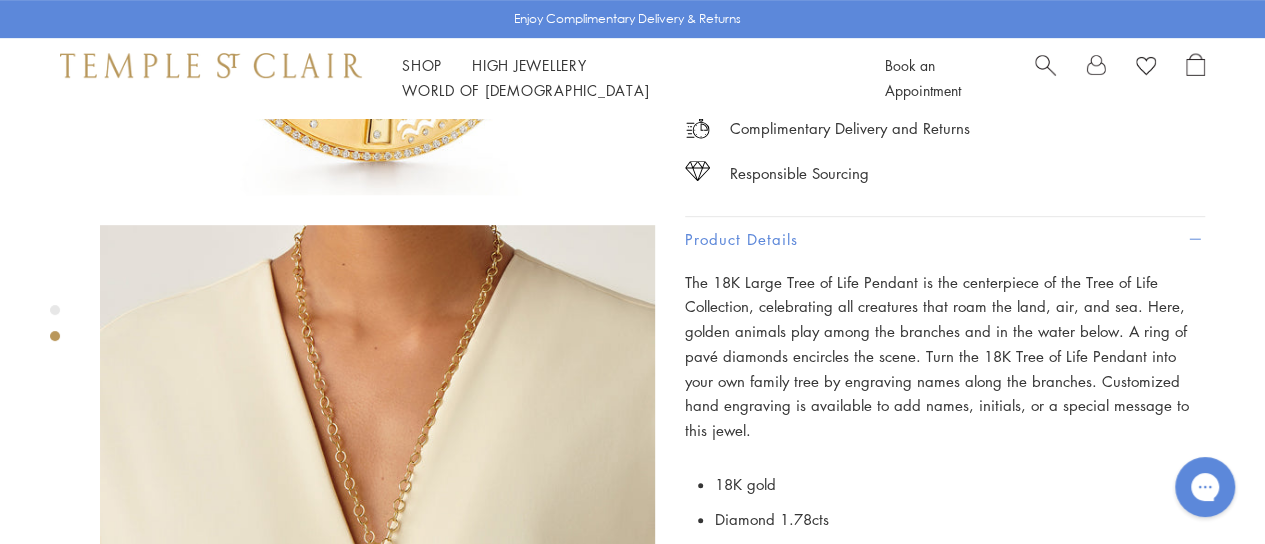 scroll, scrollTop: 732, scrollLeft: 0, axis: vertical 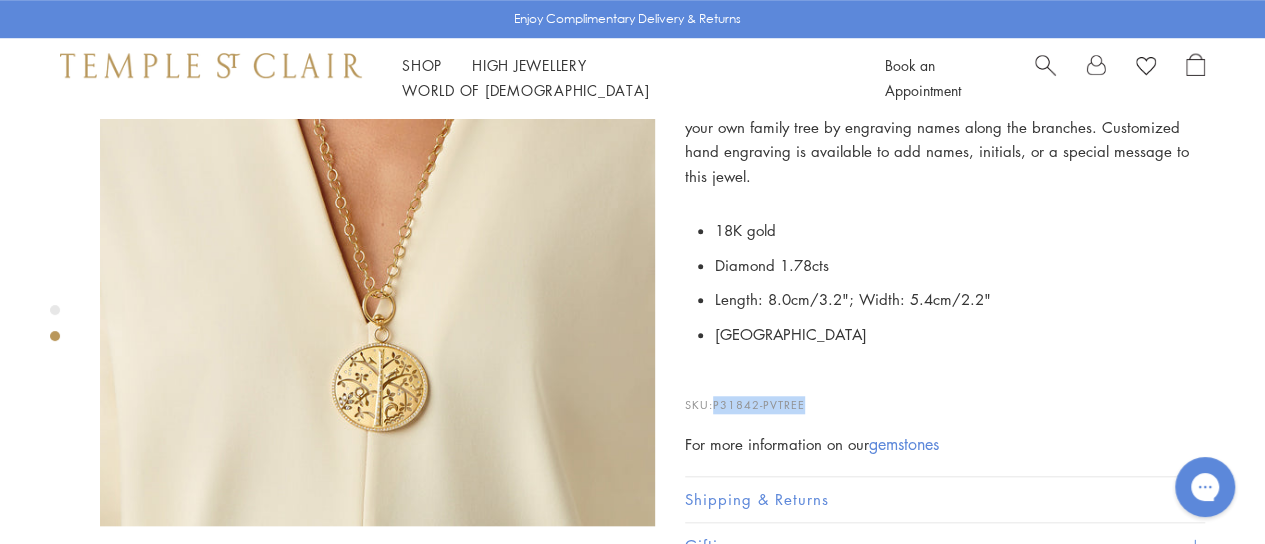drag, startPoint x: 808, startPoint y: 405, endPoint x: 715, endPoint y: 407, distance: 93.0215 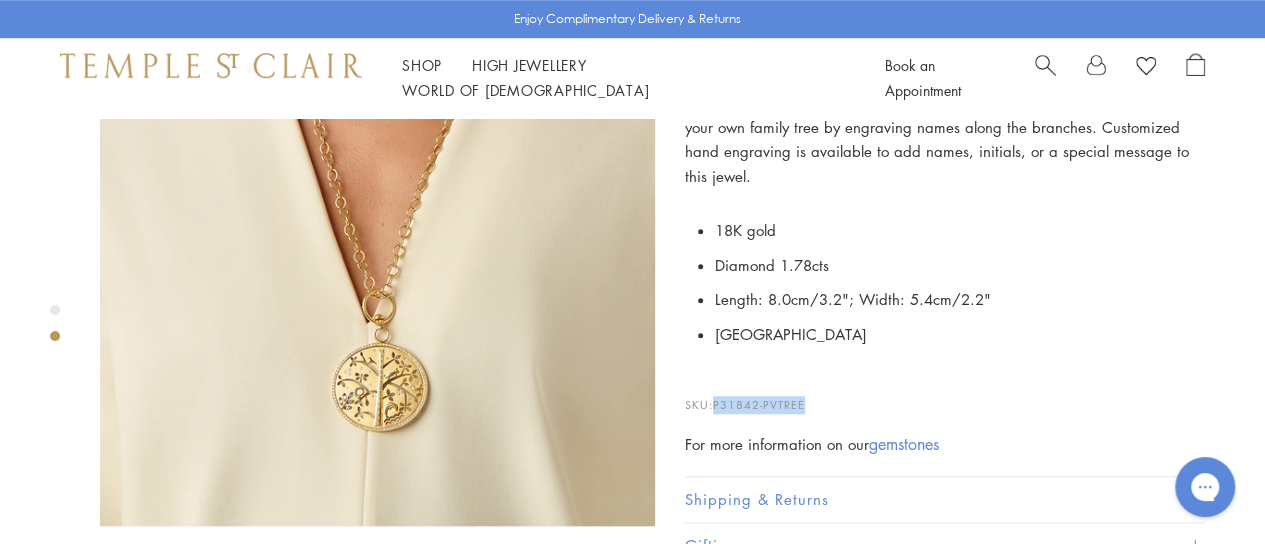 click at bounding box center (1045, 63) 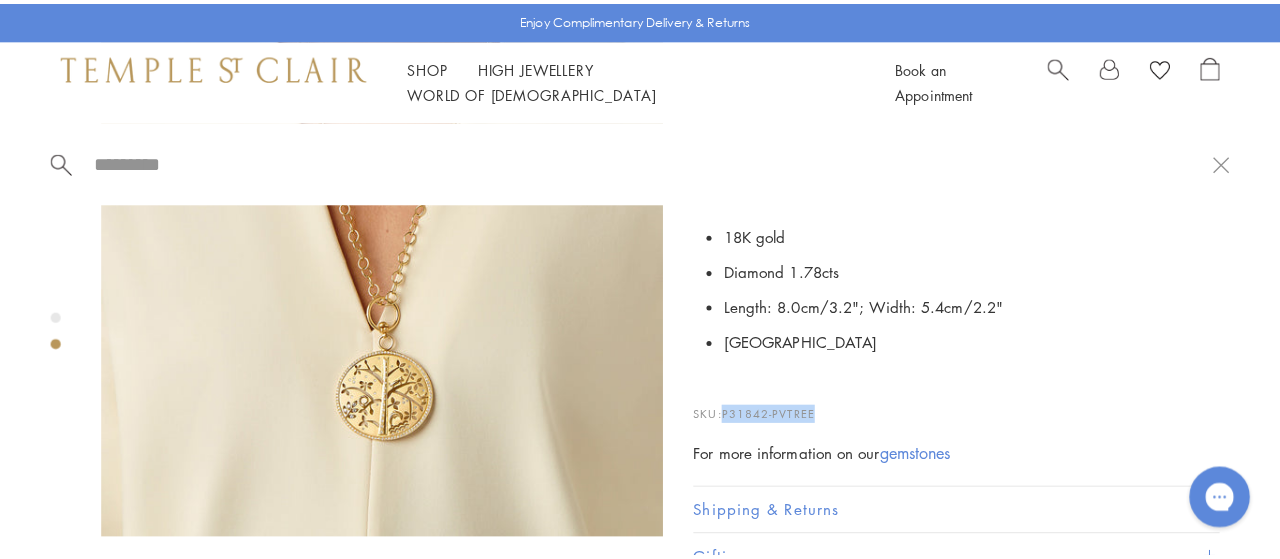 scroll, scrollTop: 747, scrollLeft: 0, axis: vertical 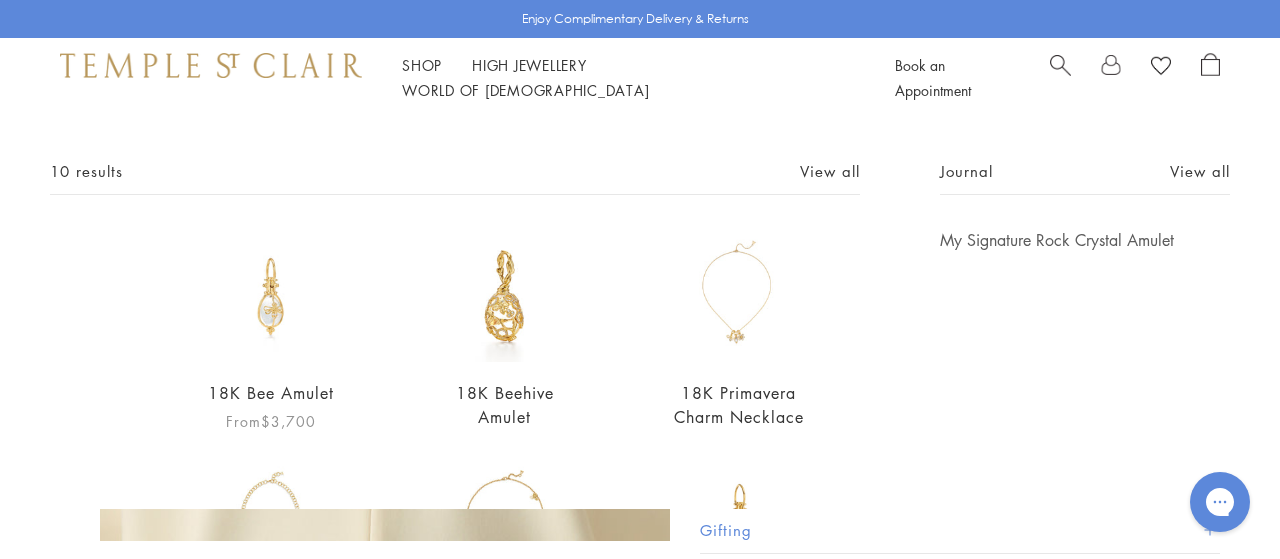 type on "**********" 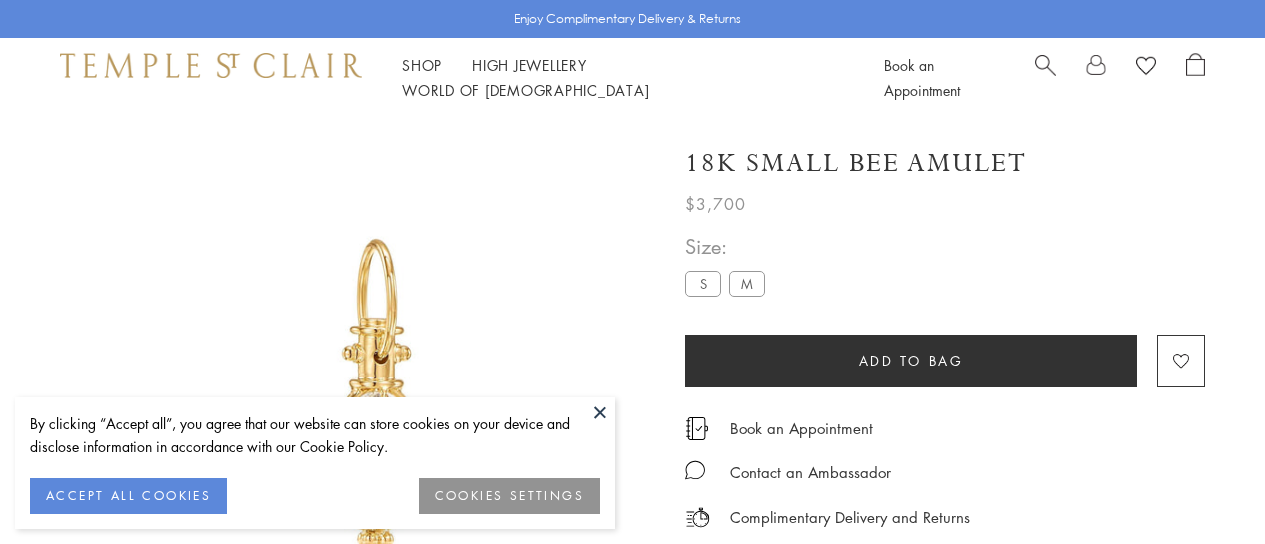 click on "M" at bounding box center (747, 283) 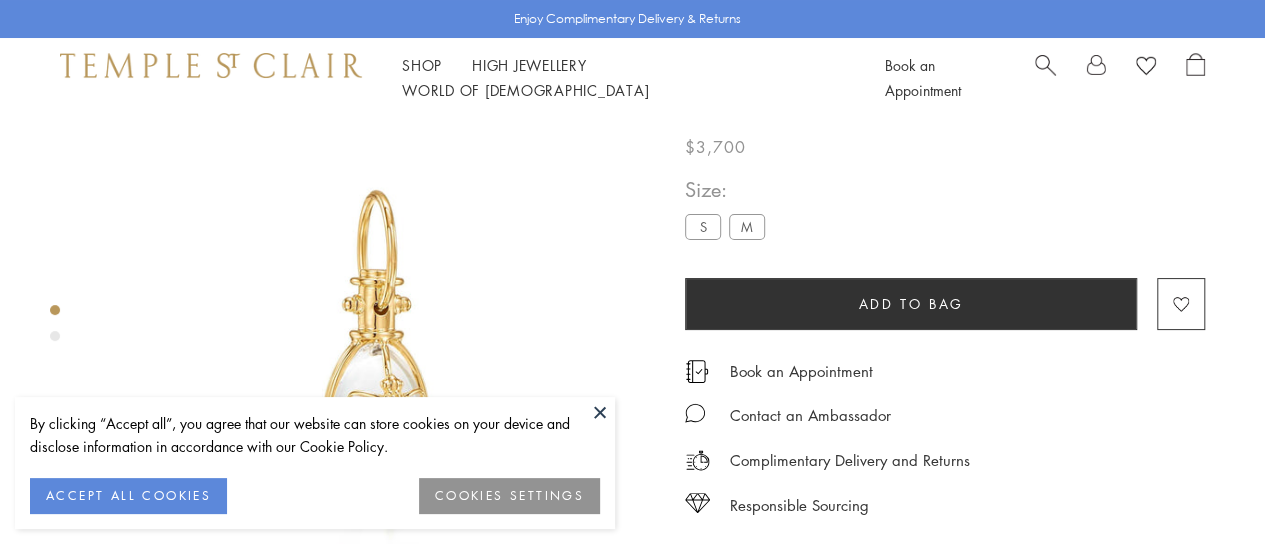 scroll, scrollTop: 118, scrollLeft: 0, axis: vertical 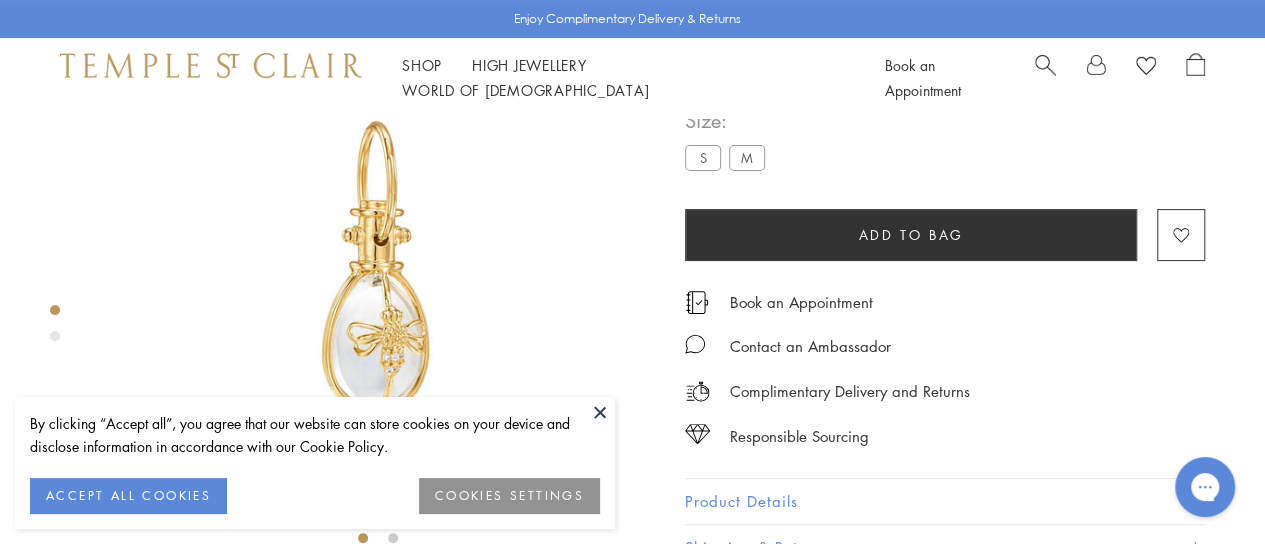 click on "By clicking “Accept all”, you agree that our website can store cookies on your device and disclose information in accordance with our Cookie Policy. ACCEPT ALL COOKIES COOKIES SETTINGS" at bounding box center [315, 463] 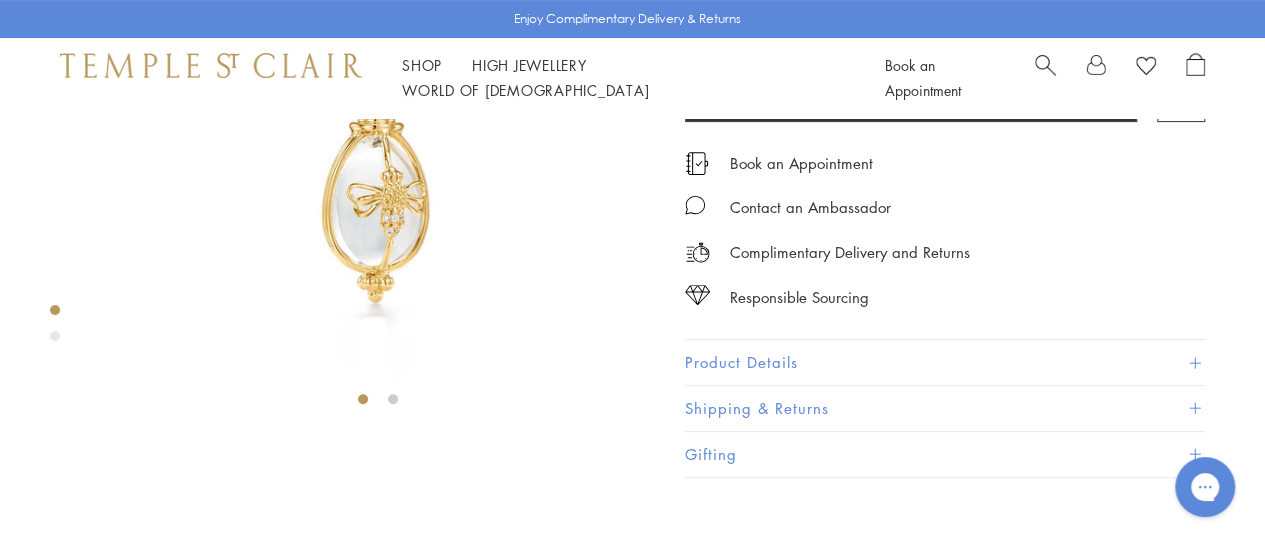 scroll, scrollTop: 374, scrollLeft: 0, axis: vertical 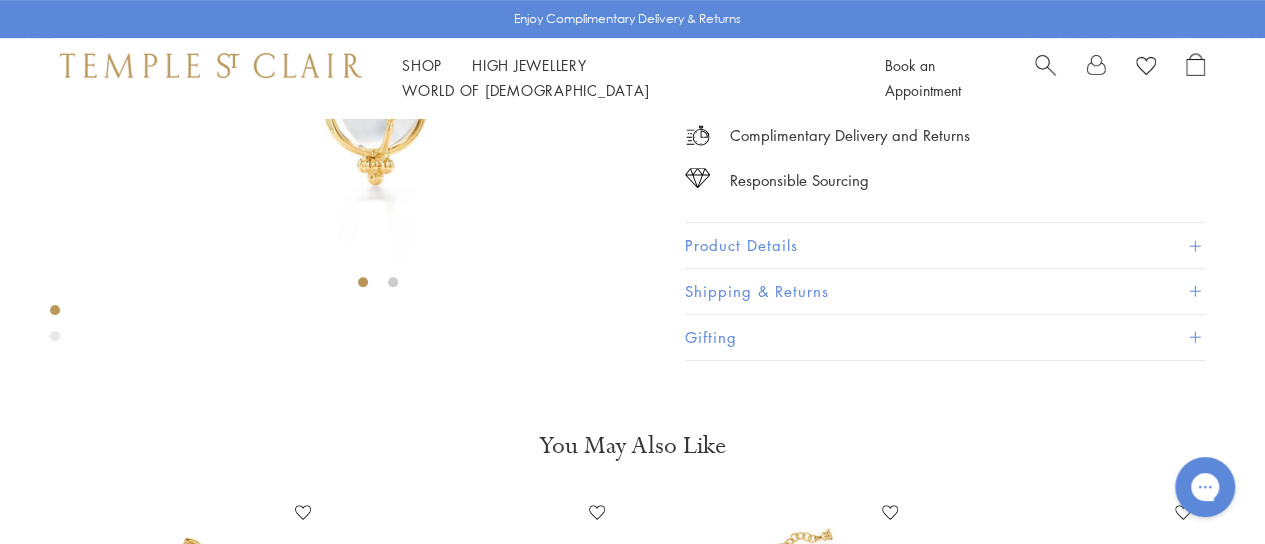 click on "Product Details" at bounding box center [945, 245] 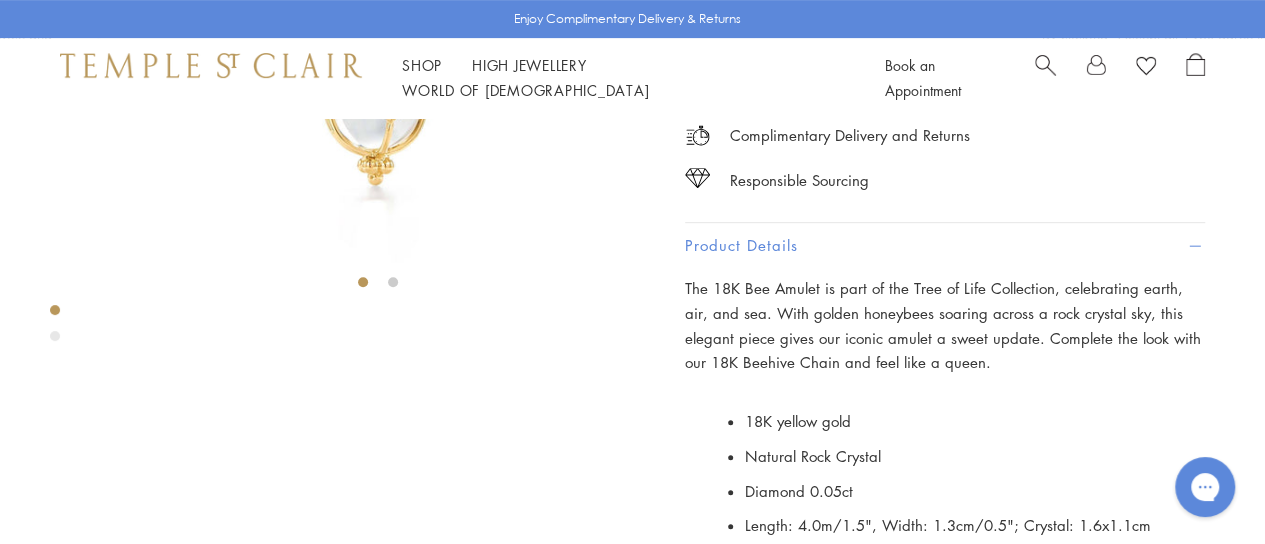 scroll, scrollTop: 752, scrollLeft: 0, axis: vertical 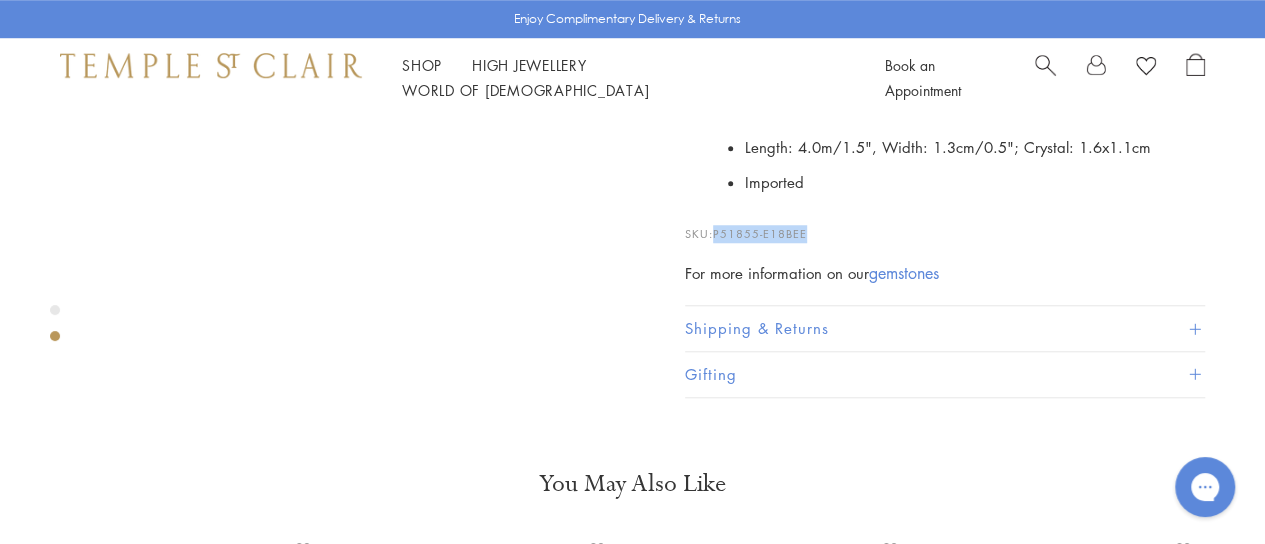 drag, startPoint x: 816, startPoint y: 309, endPoint x: 718, endPoint y: 307, distance: 98.02041 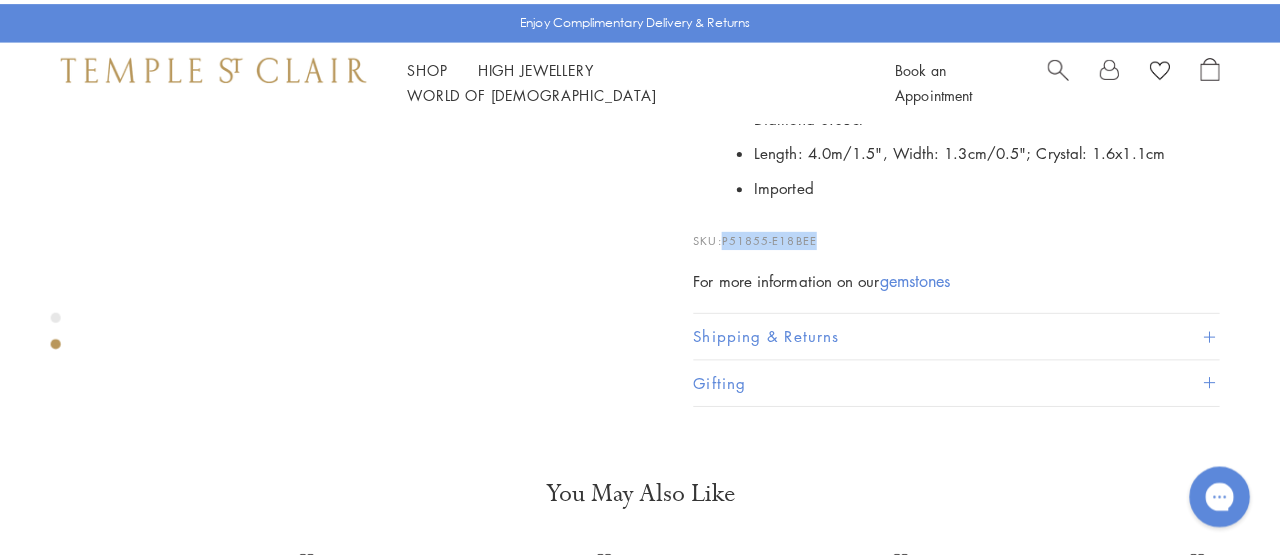 scroll, scrollTop: 767, scrollLeft: 0, axis: vertical 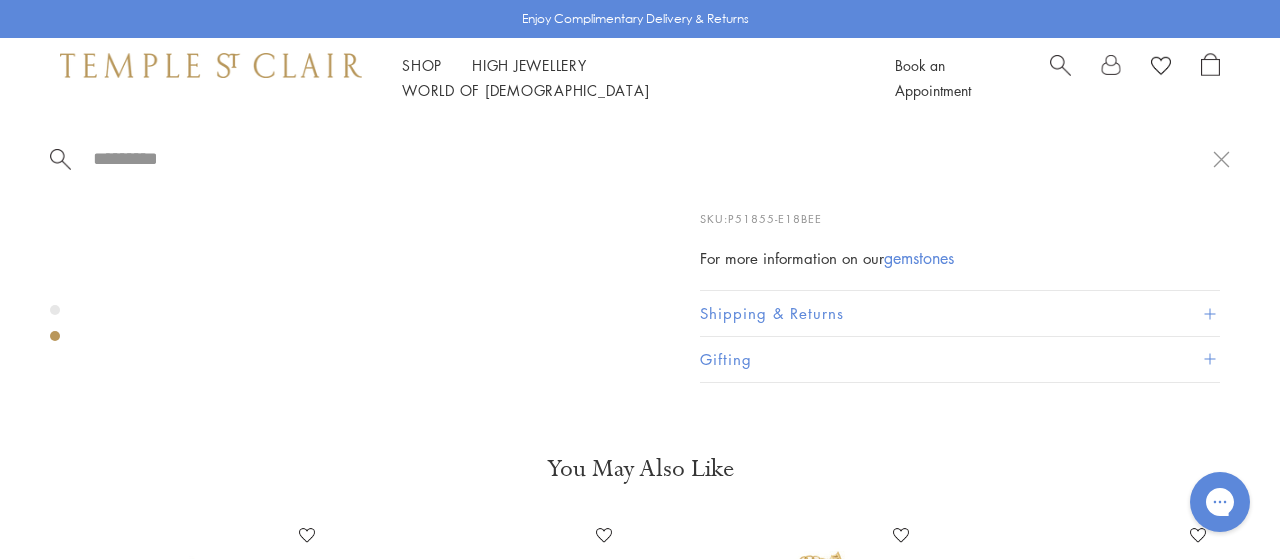 paste on "**********" 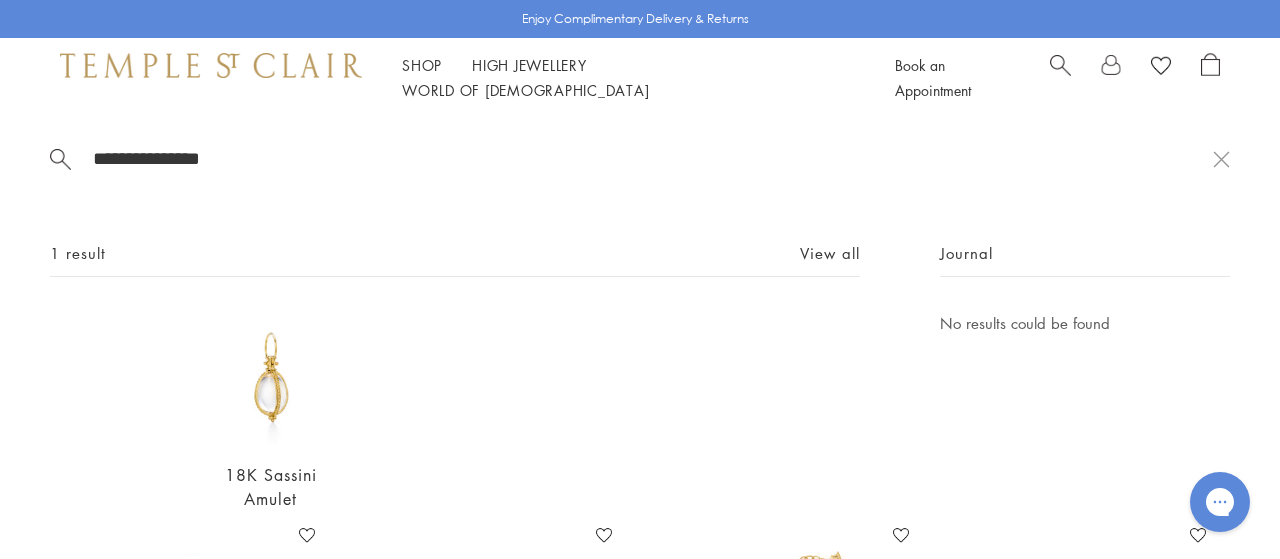 type on "**********" 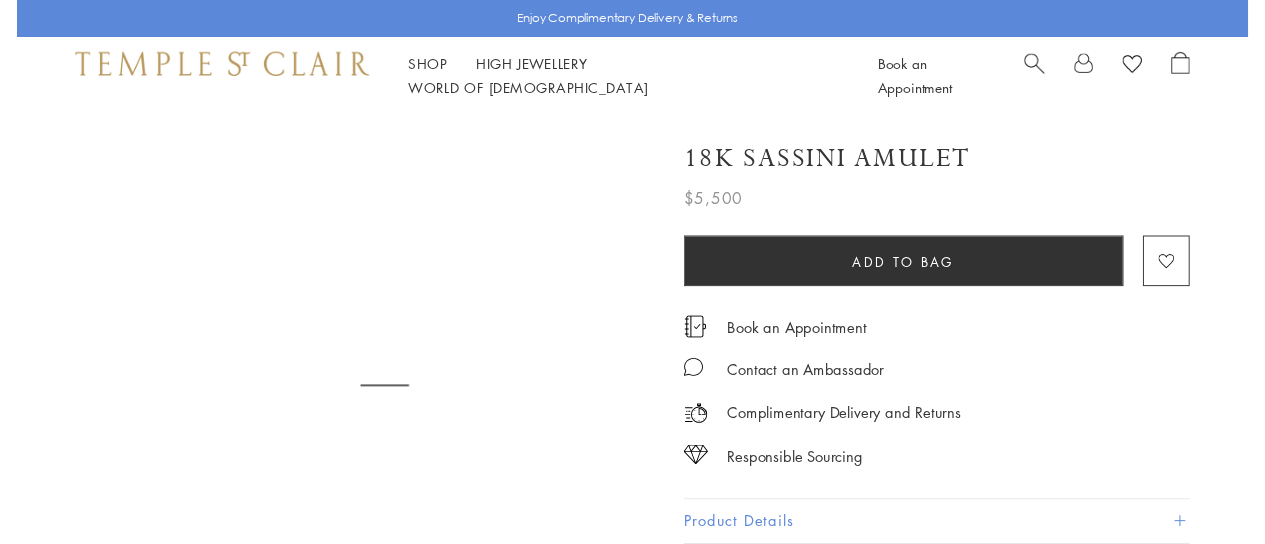 scroll, scrollTop: 0, scrollLeft: 0, axis: both 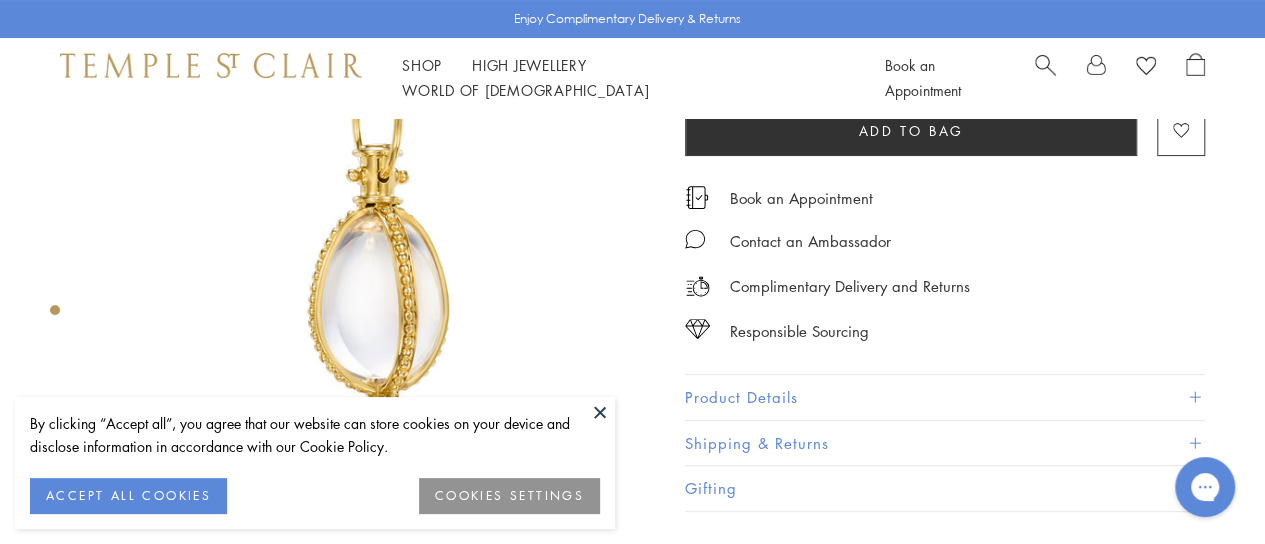 click on "Product Details" at bounding box center [945, 397] 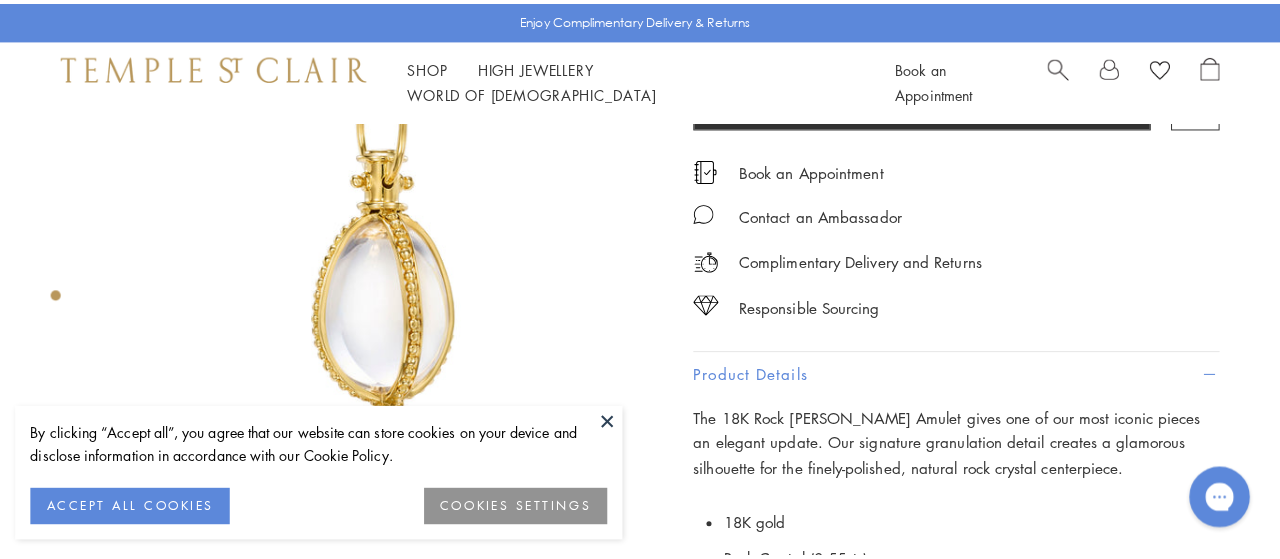 scroll, scrollTop: 491, scrollLeft: 0, axis: vertical 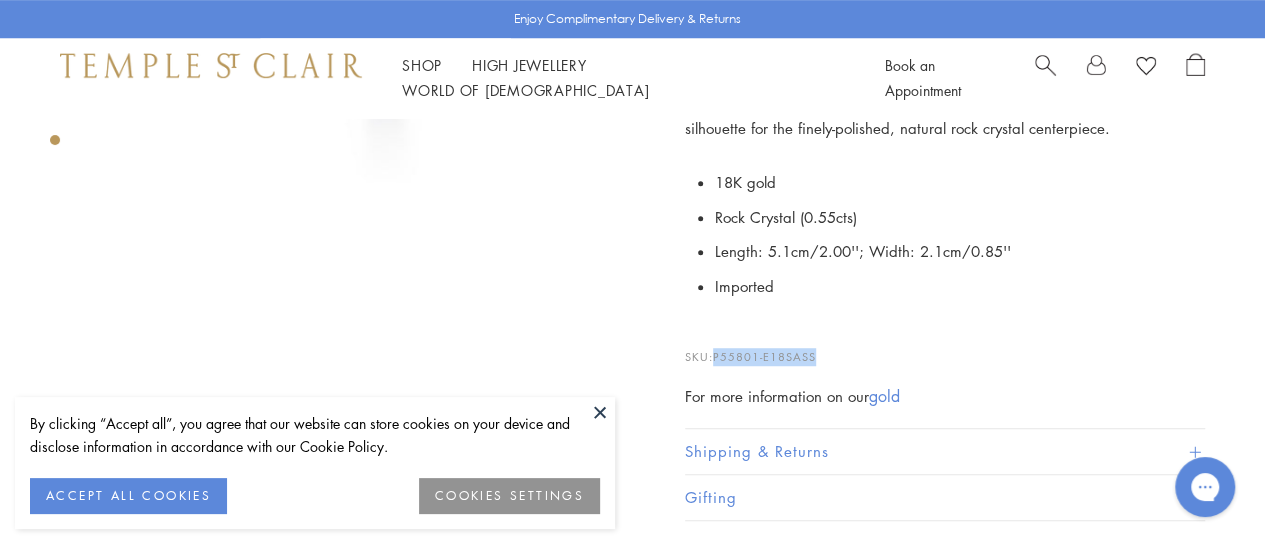 drag, startPoint x: 832, startPoint y: 353, endPoint x: 716, endPoint y: 350, distance: 116.03879 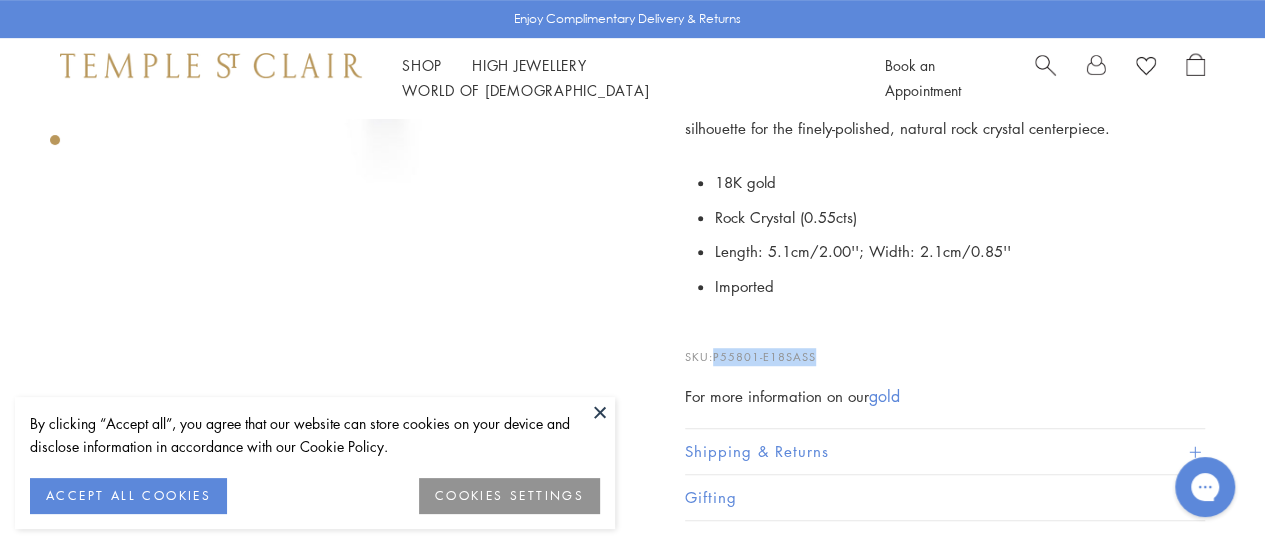 click at bounding box center (1045, 63) 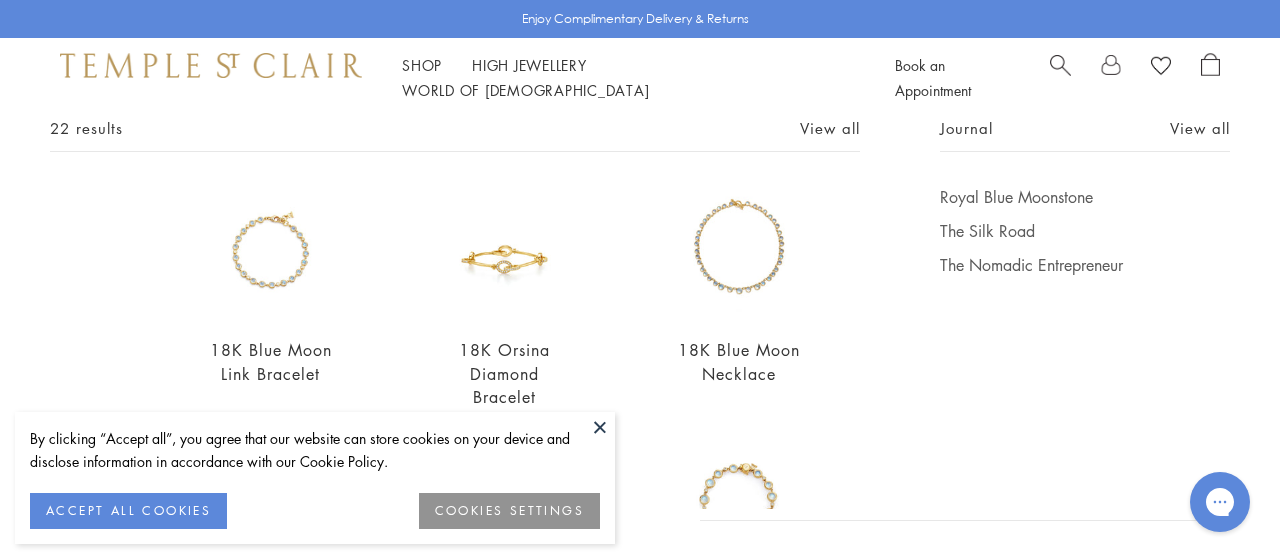 scroll, scrollTop: 126, scrollLeft: 0, axis: vertical 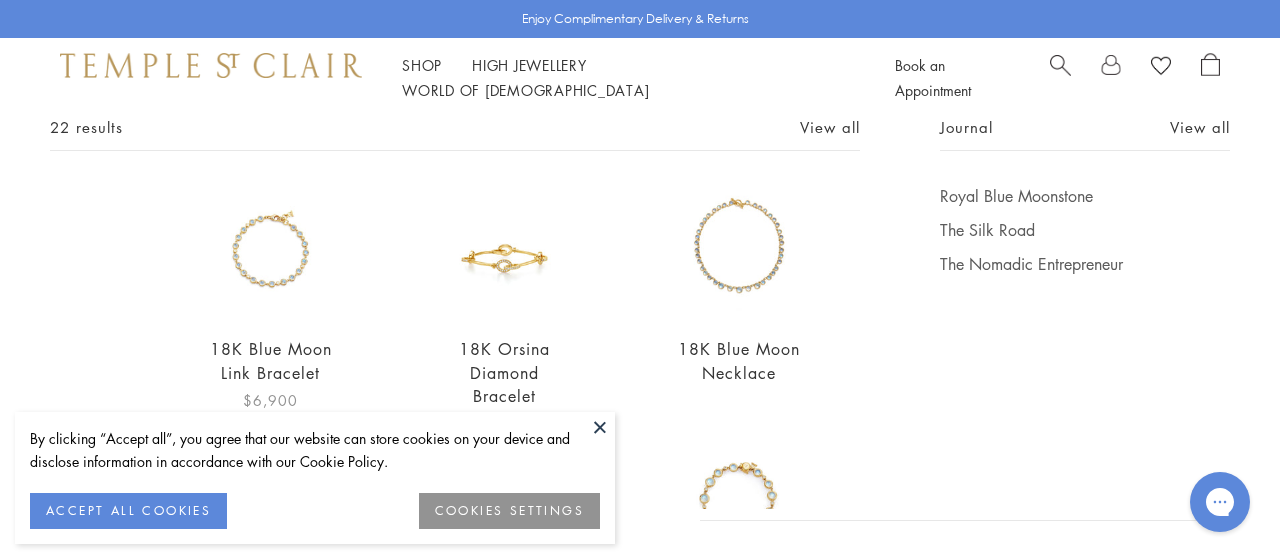 type on "**********" 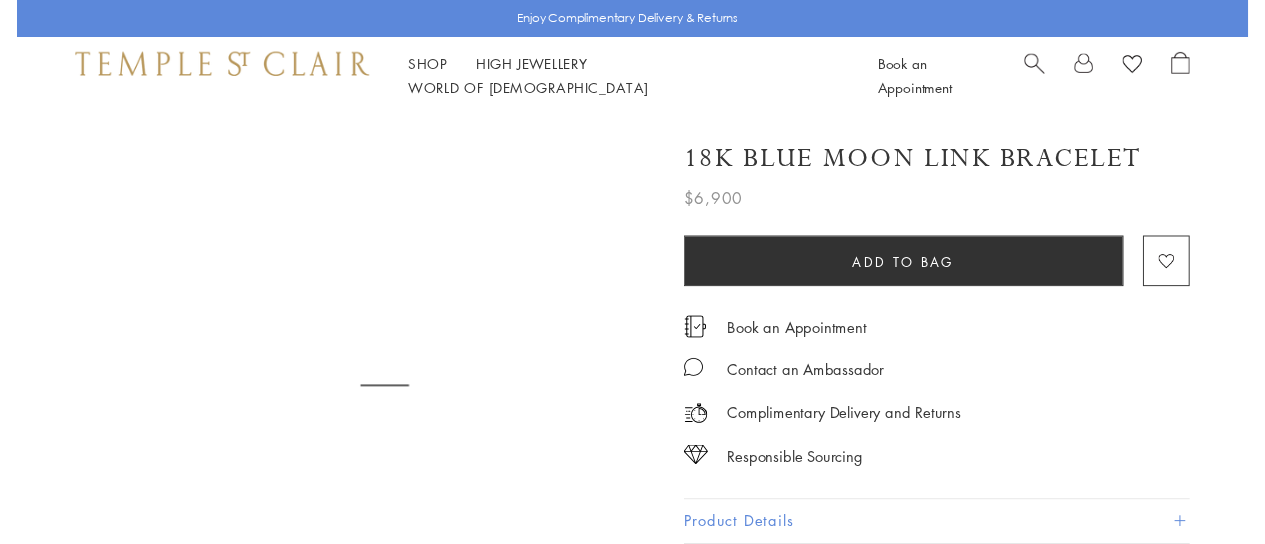 scroll, scrollTop: 0, scrollLeft: 0, axis: both 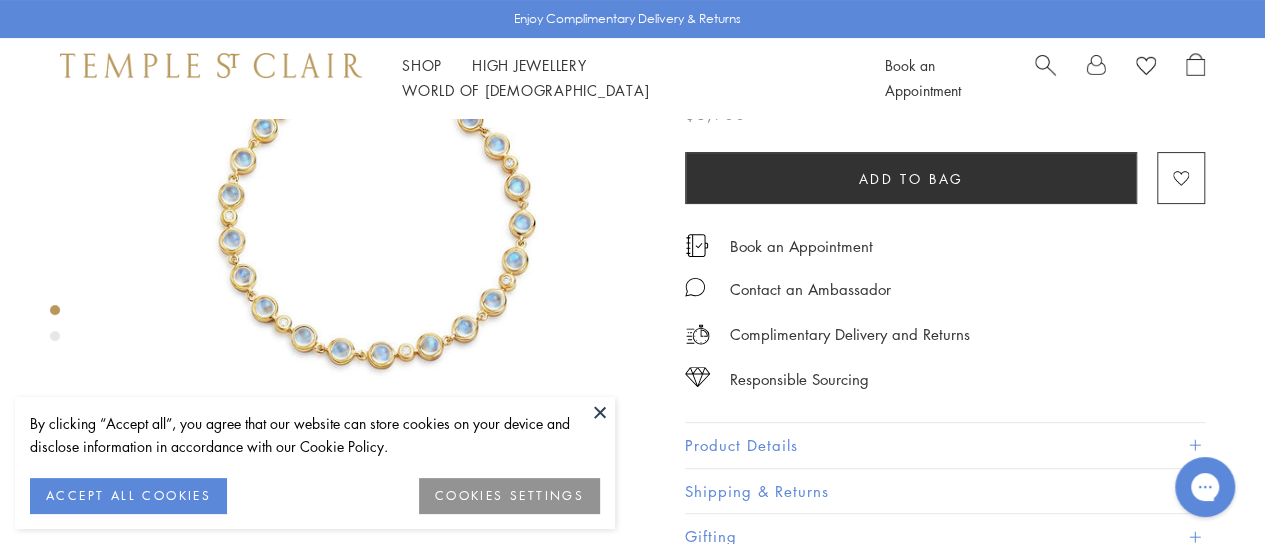 click on "Product Details" at bounding box center [945, 445] 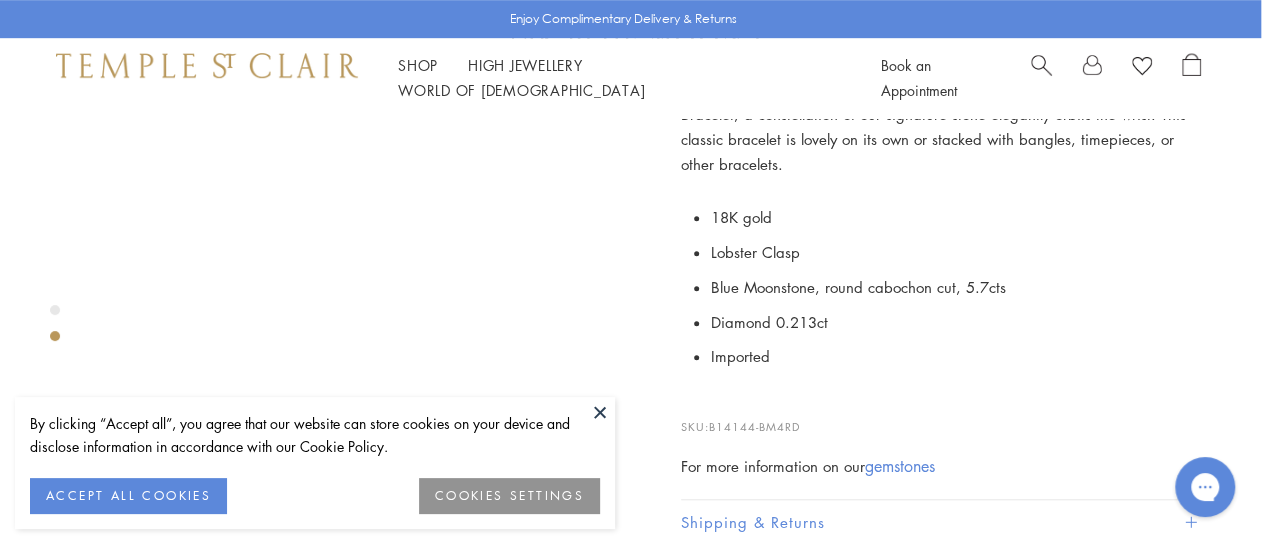 scroll, scrollTop: 600, scrollLeft: 4, axis: both 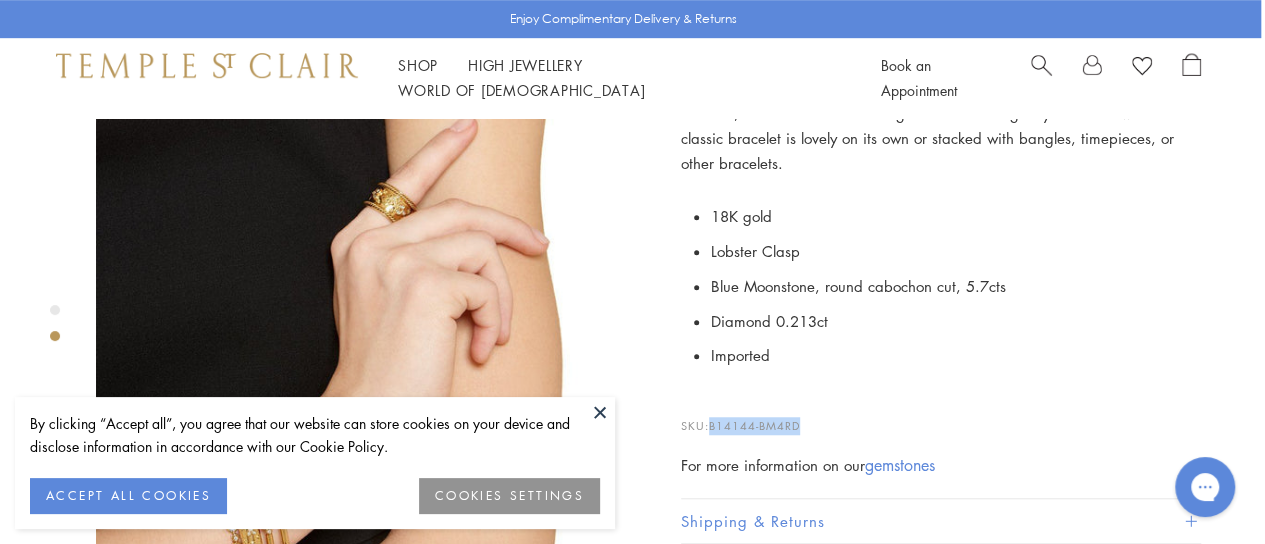 drag, startPoint x: 813, startPoint y: 434, endPoint x: 712, endPoint y: 424, distance: 101.49384 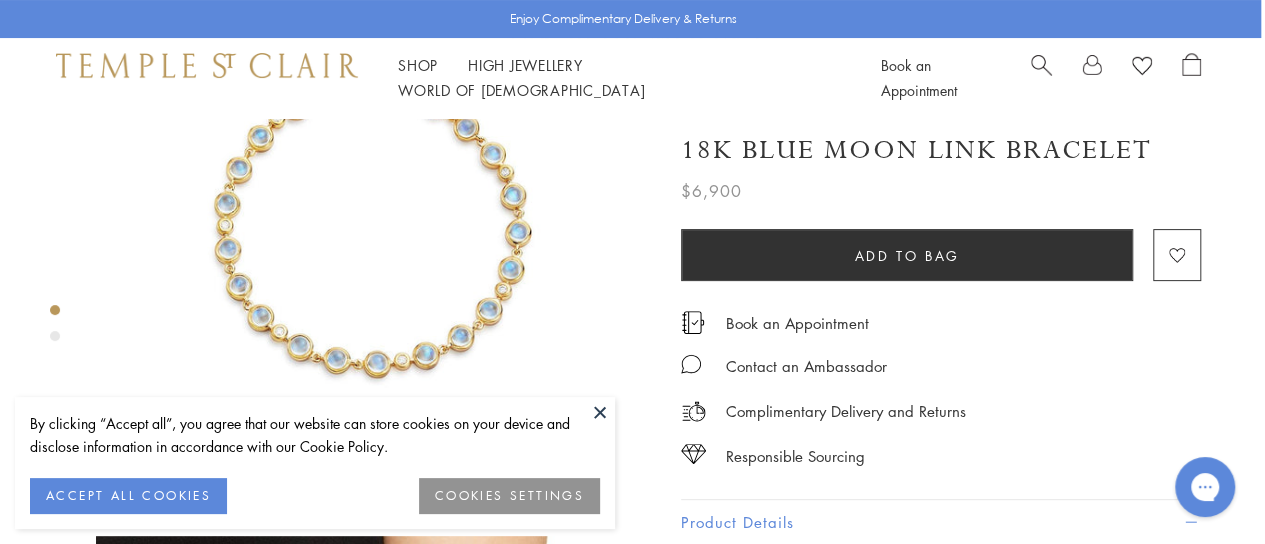 scroll, scrollTop: 0, scrollLeft: 4, axis: horizontal 